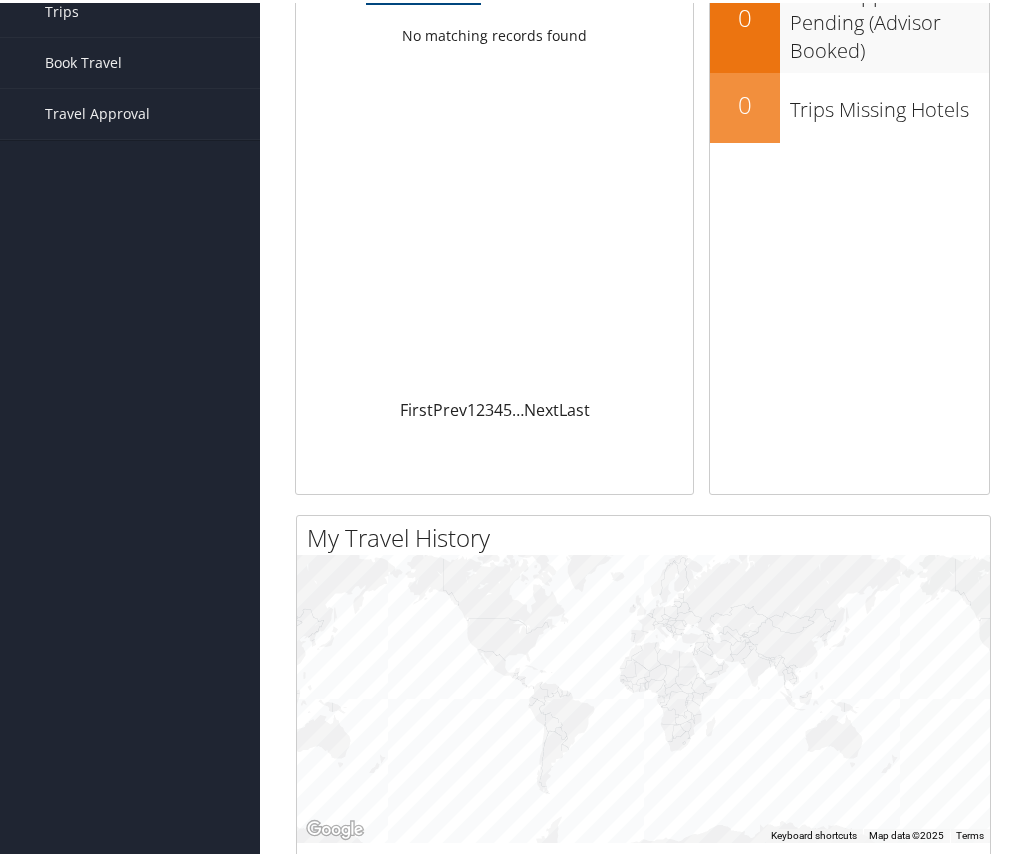 scroll, scrollTop: 0, scrollLeft: 0, axis: both 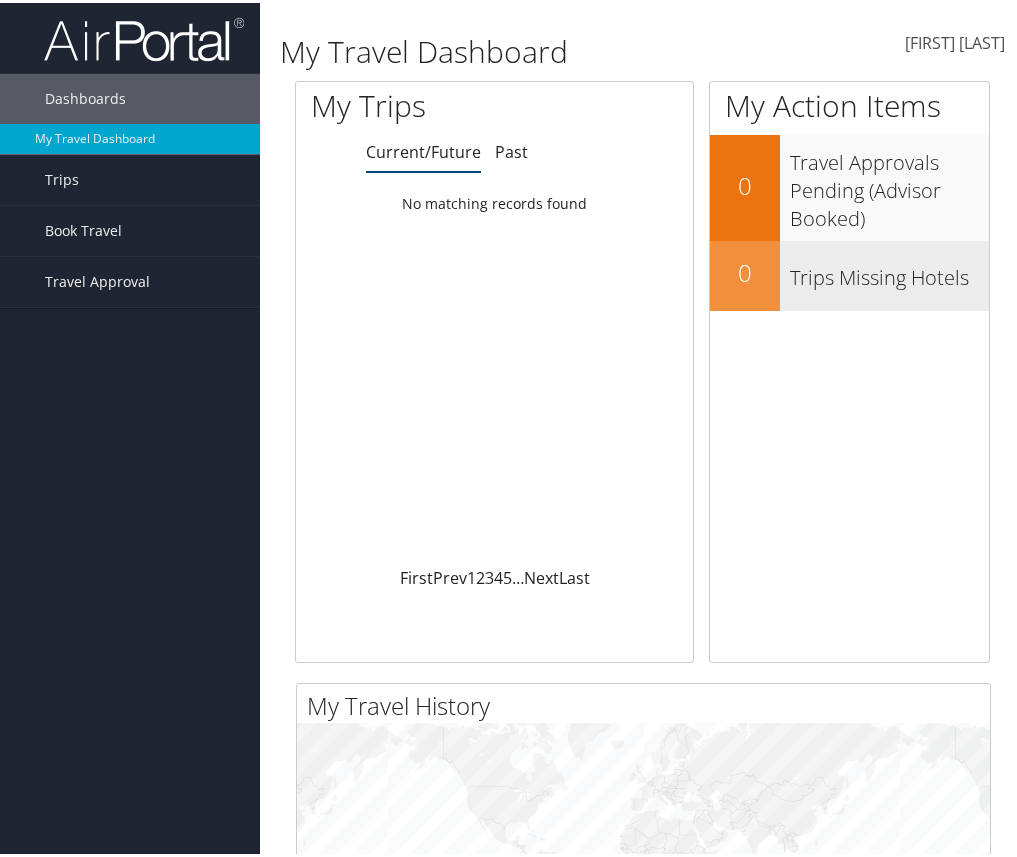 click on "Trips Missing Hotels" at bounding box center (889, 270) 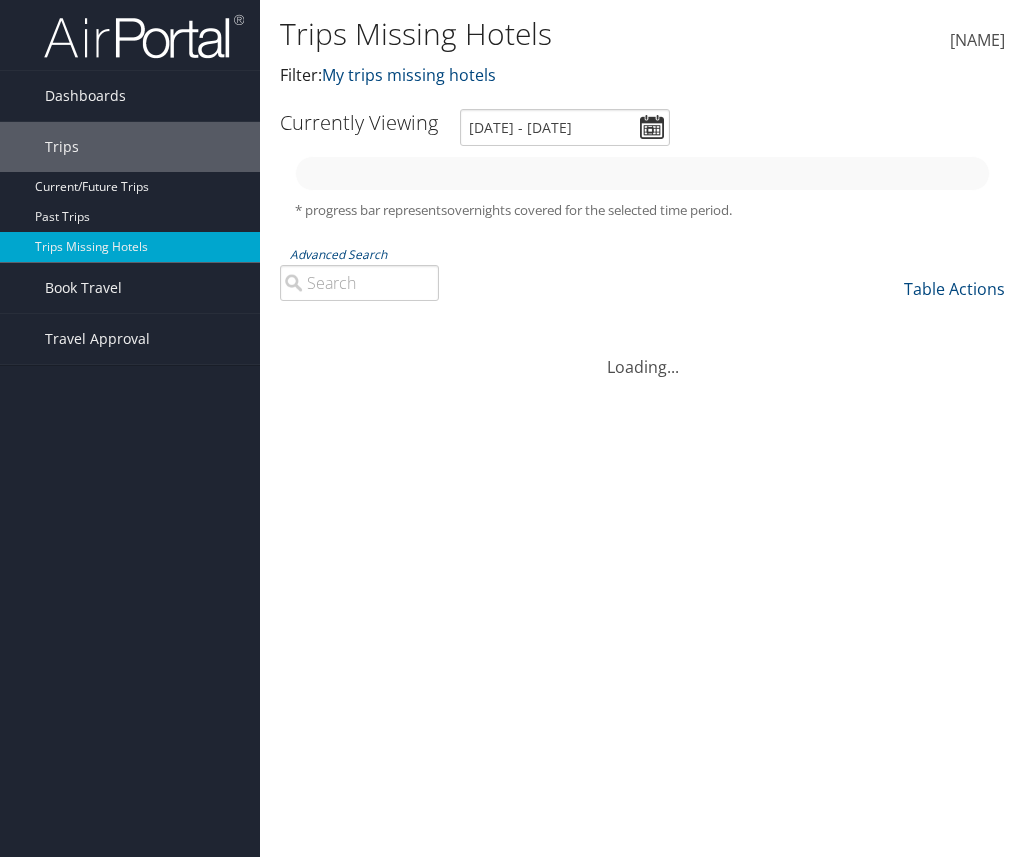 scroll, scrollTop: 0, scrollLeft: 0, axis: both 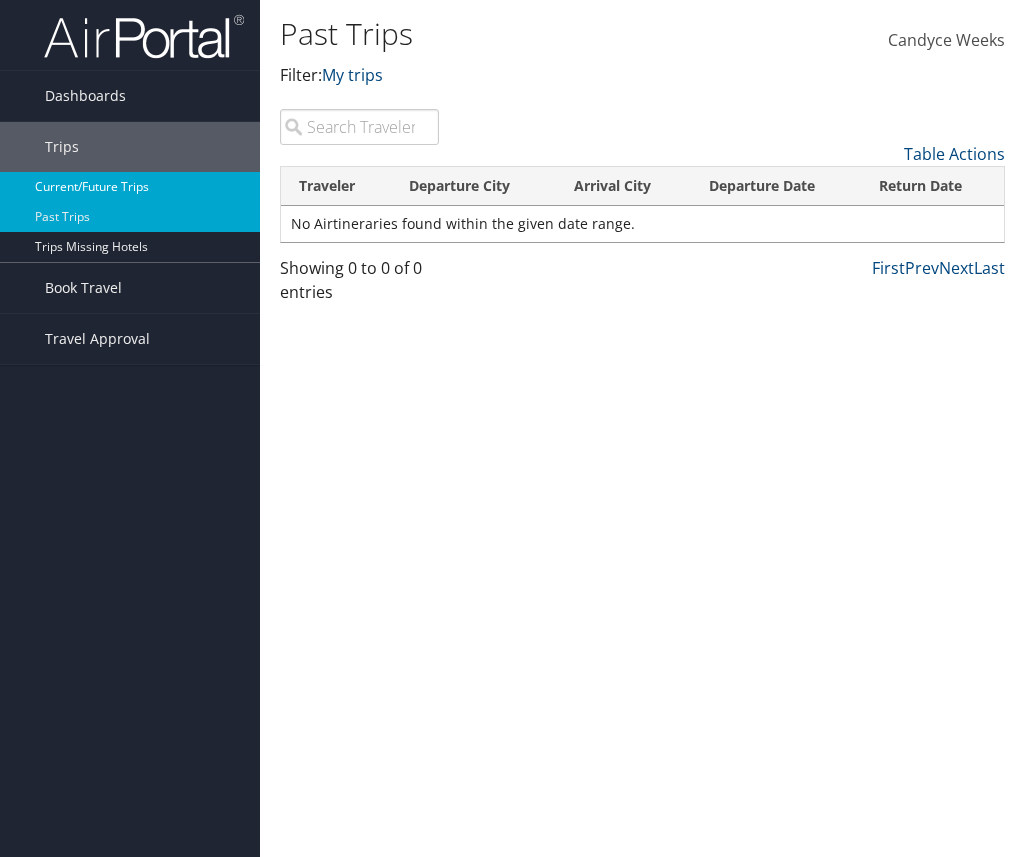 click on "Current/Future Trips" at bounding box center (130, 187) 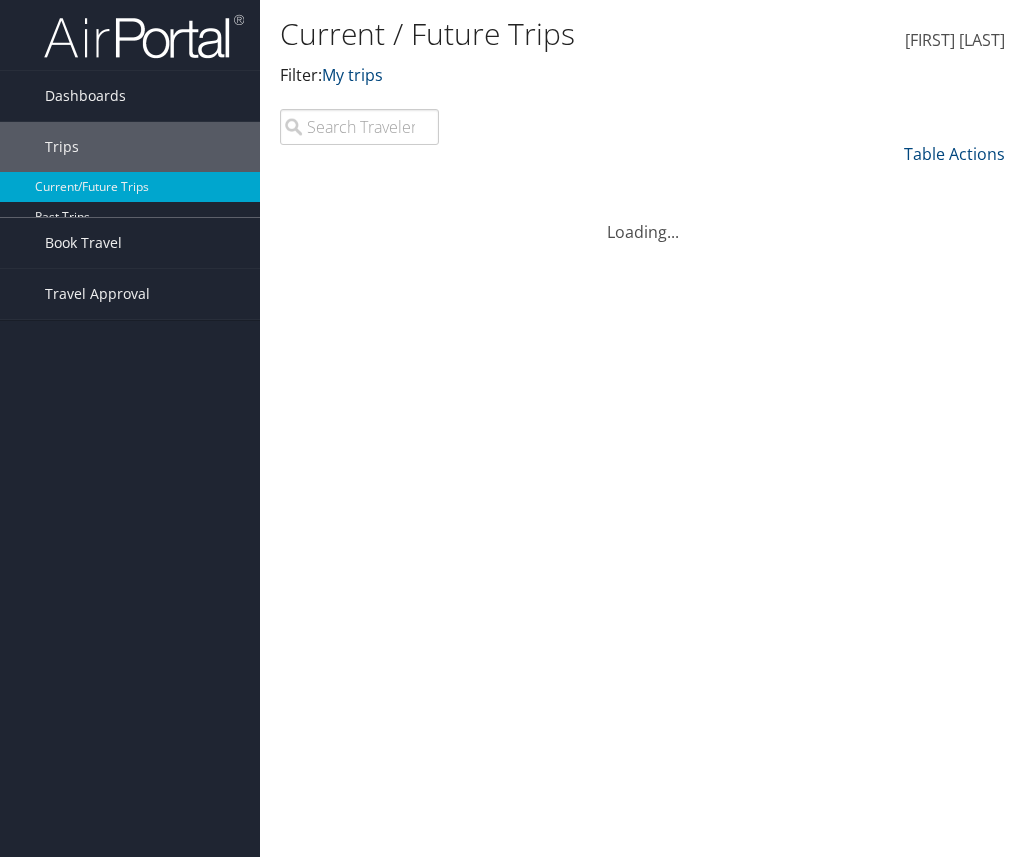 scroll, scrollTop: 0, scrollLeft: 0, axis: both 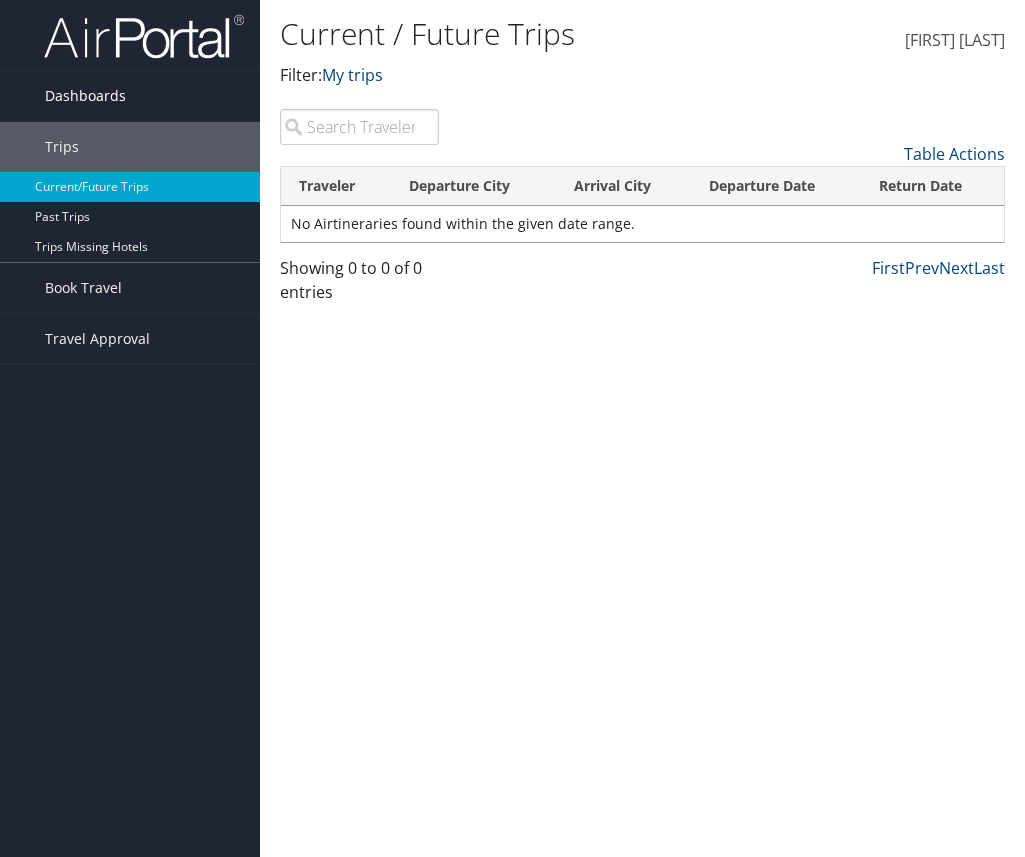 click on "Dashboards" at bounding box center [85, 96] 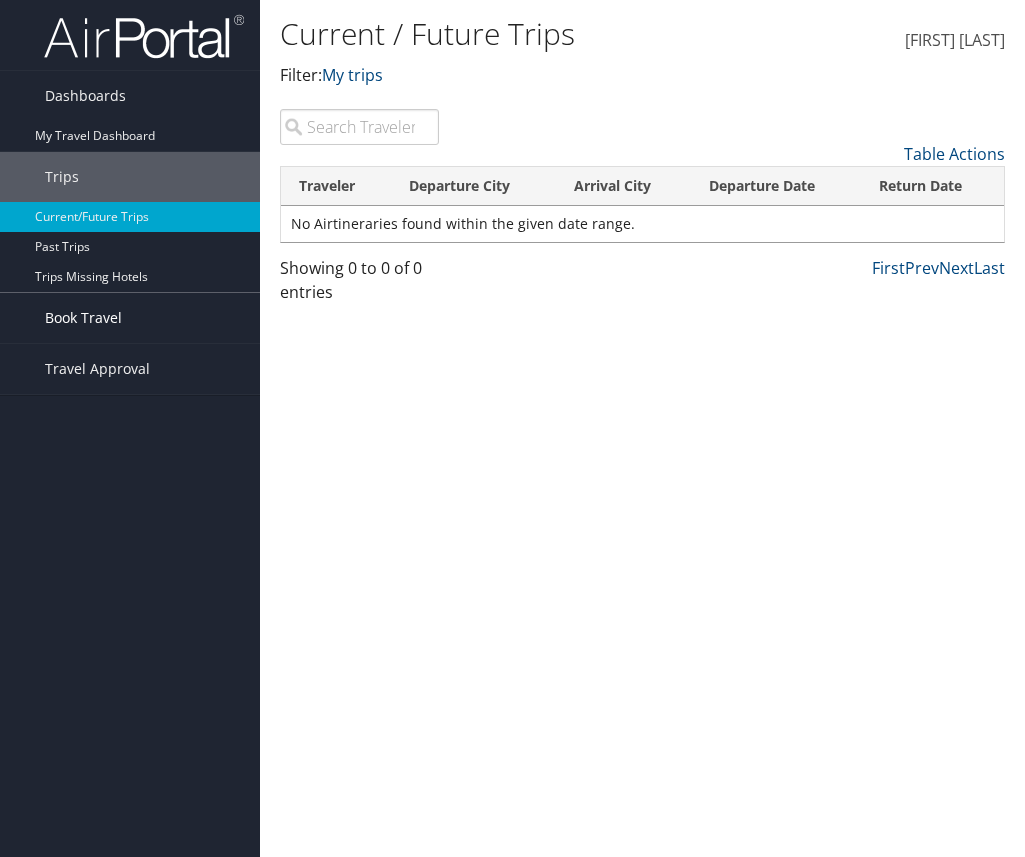 click on "Book Travel" at bounding box center [83, 318] 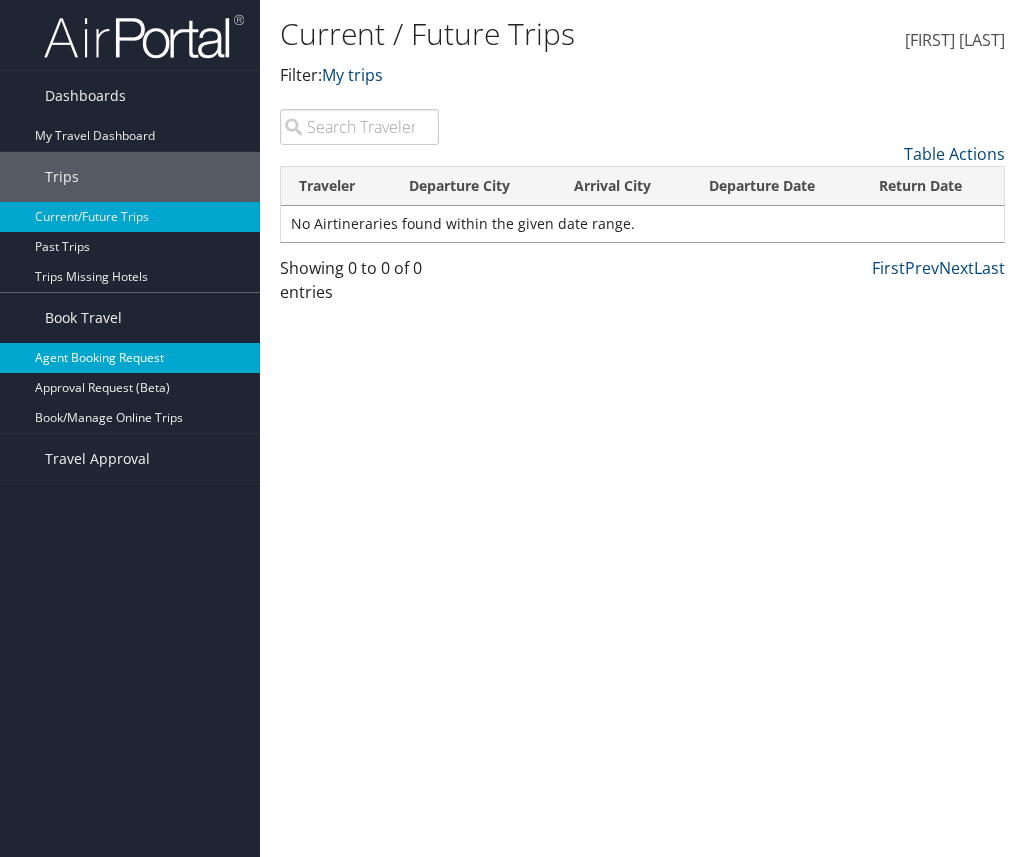 click on "Agent Booking Request" at bounding box center (130, 358) 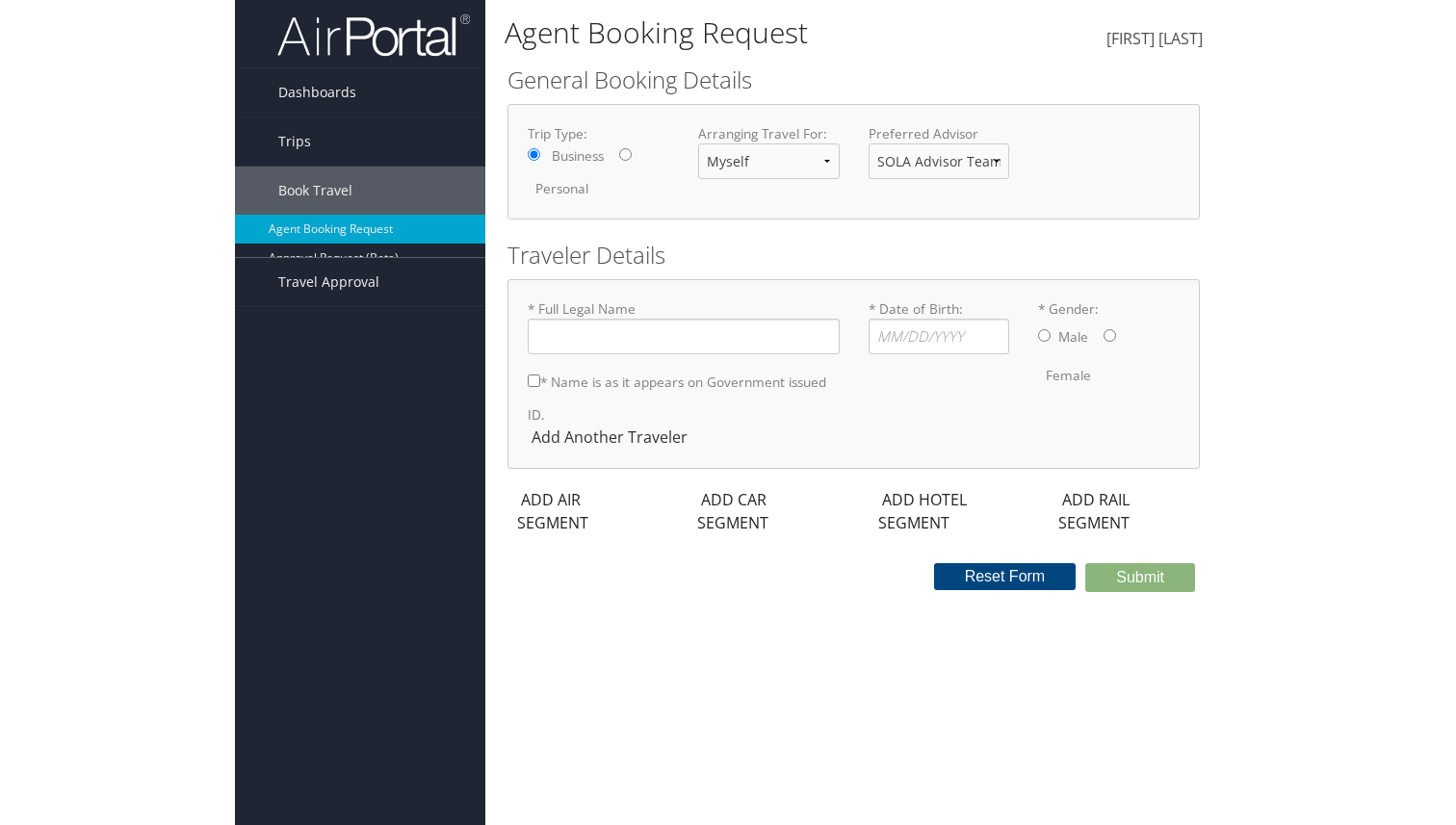scroll, scrollTop: 0, scrollLeft: 0, axis: both 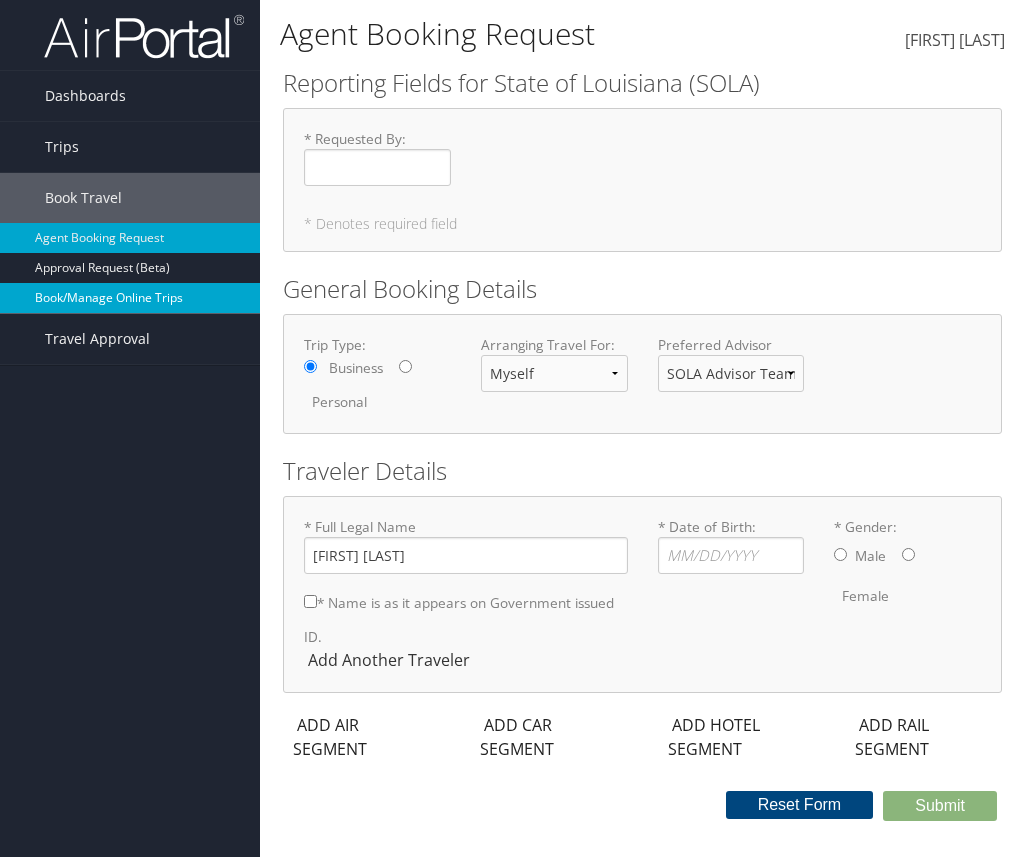 click on "Book/Manage Online Trips" at bounding box center [130, 298] 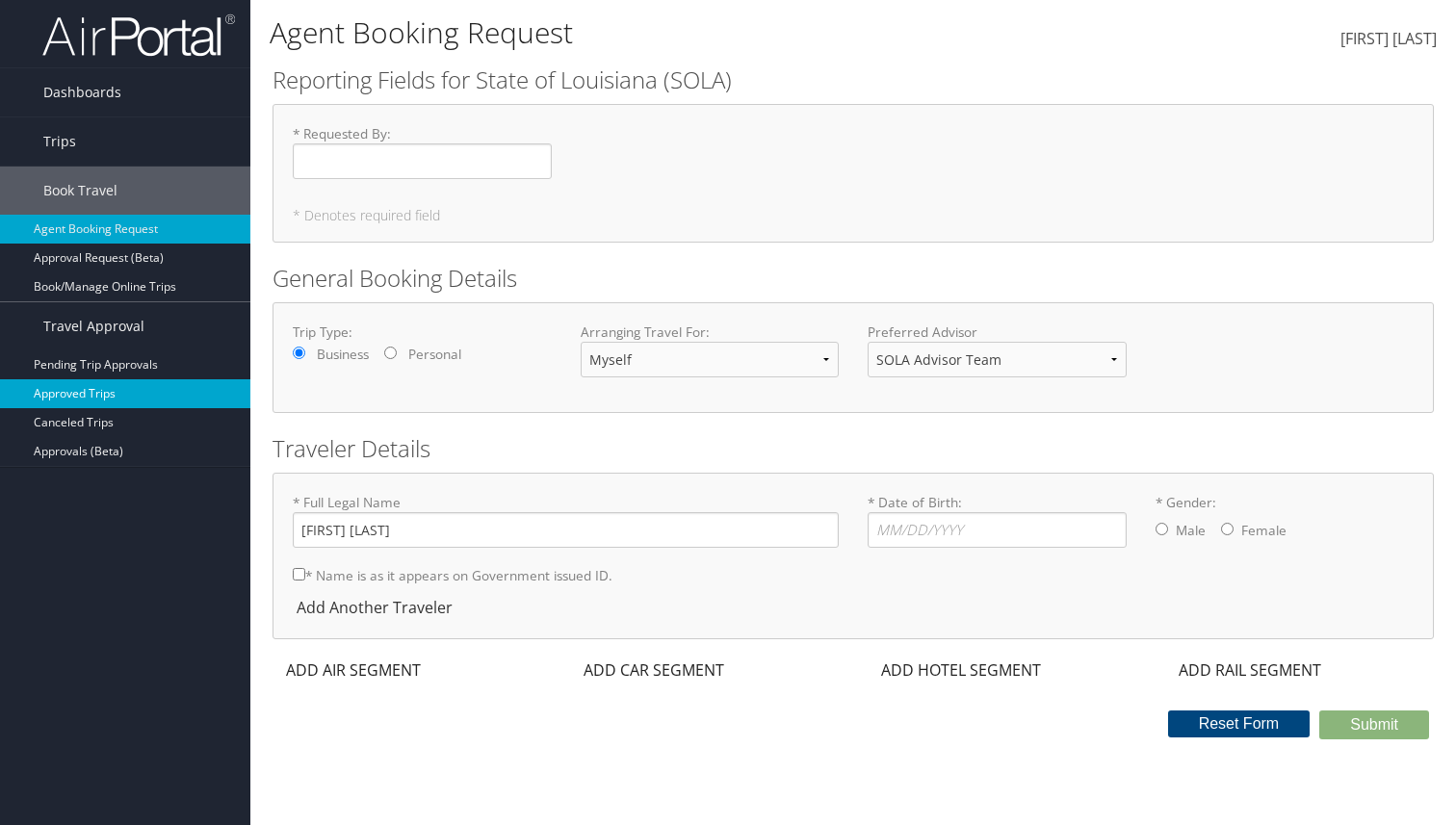 click on "Approved Trips" at bounding box center [125, 394] 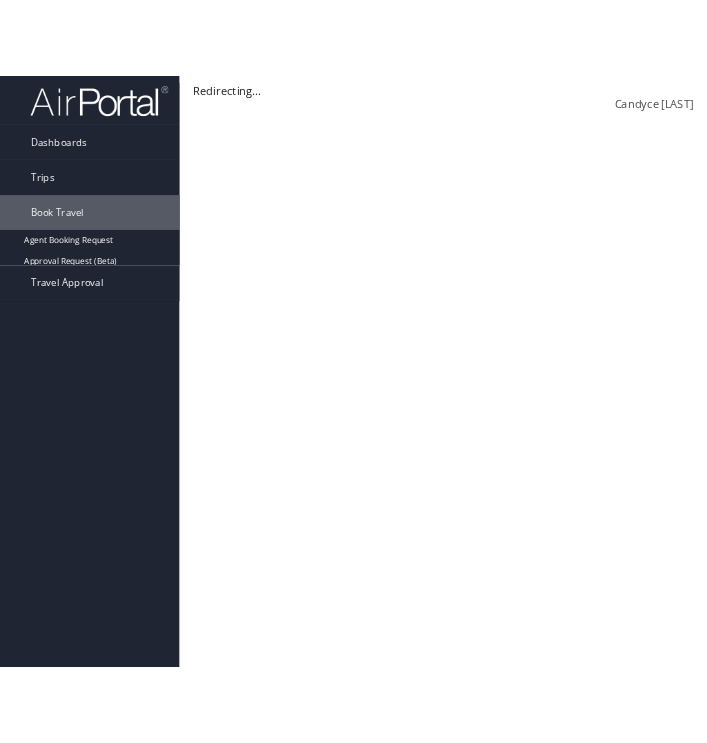 scroll, scrollTop: 0, scrollLeft: 0, axis: both 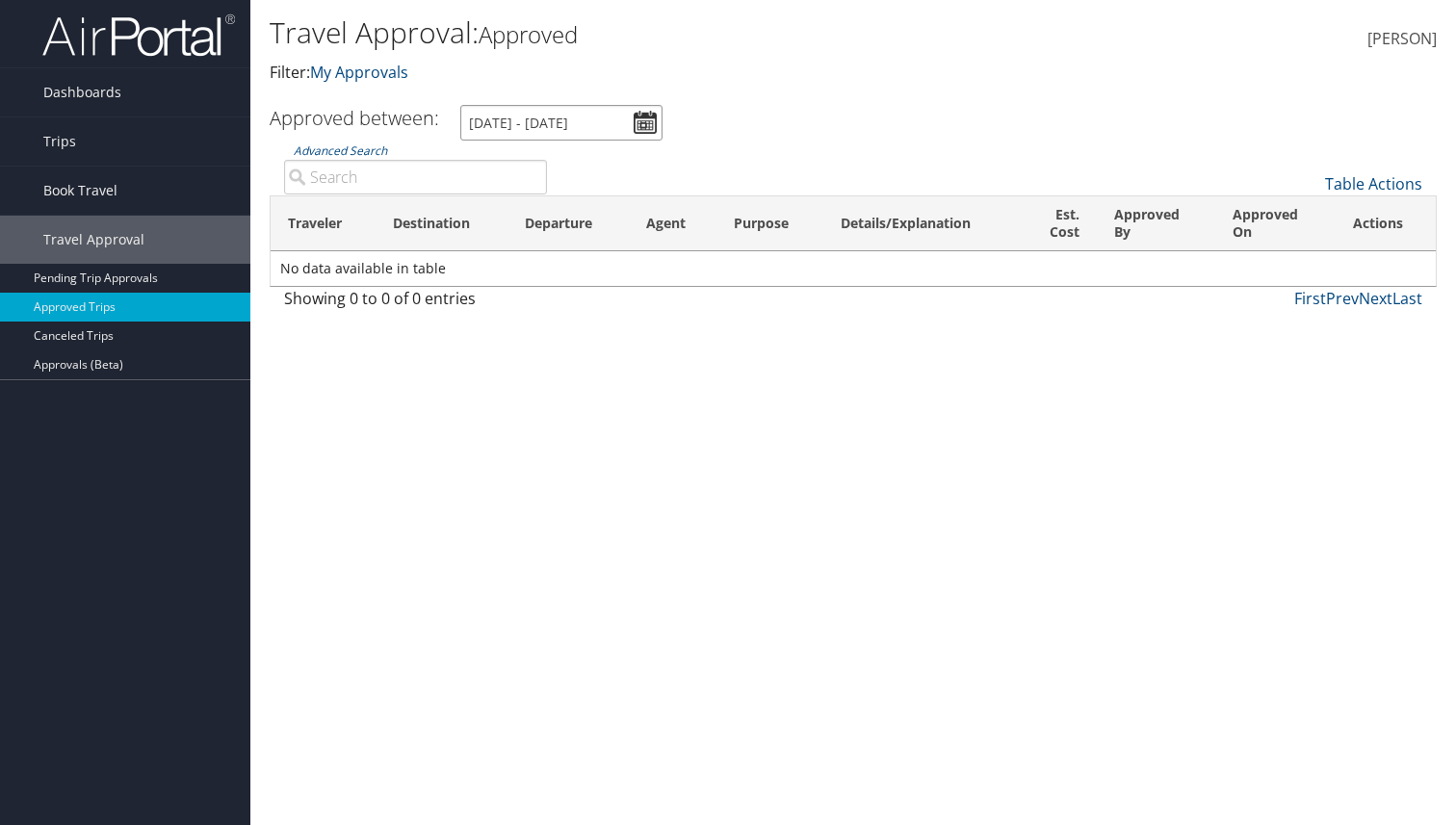 click on "[DATE] - [DATE]" at bounding box center (561, 122) 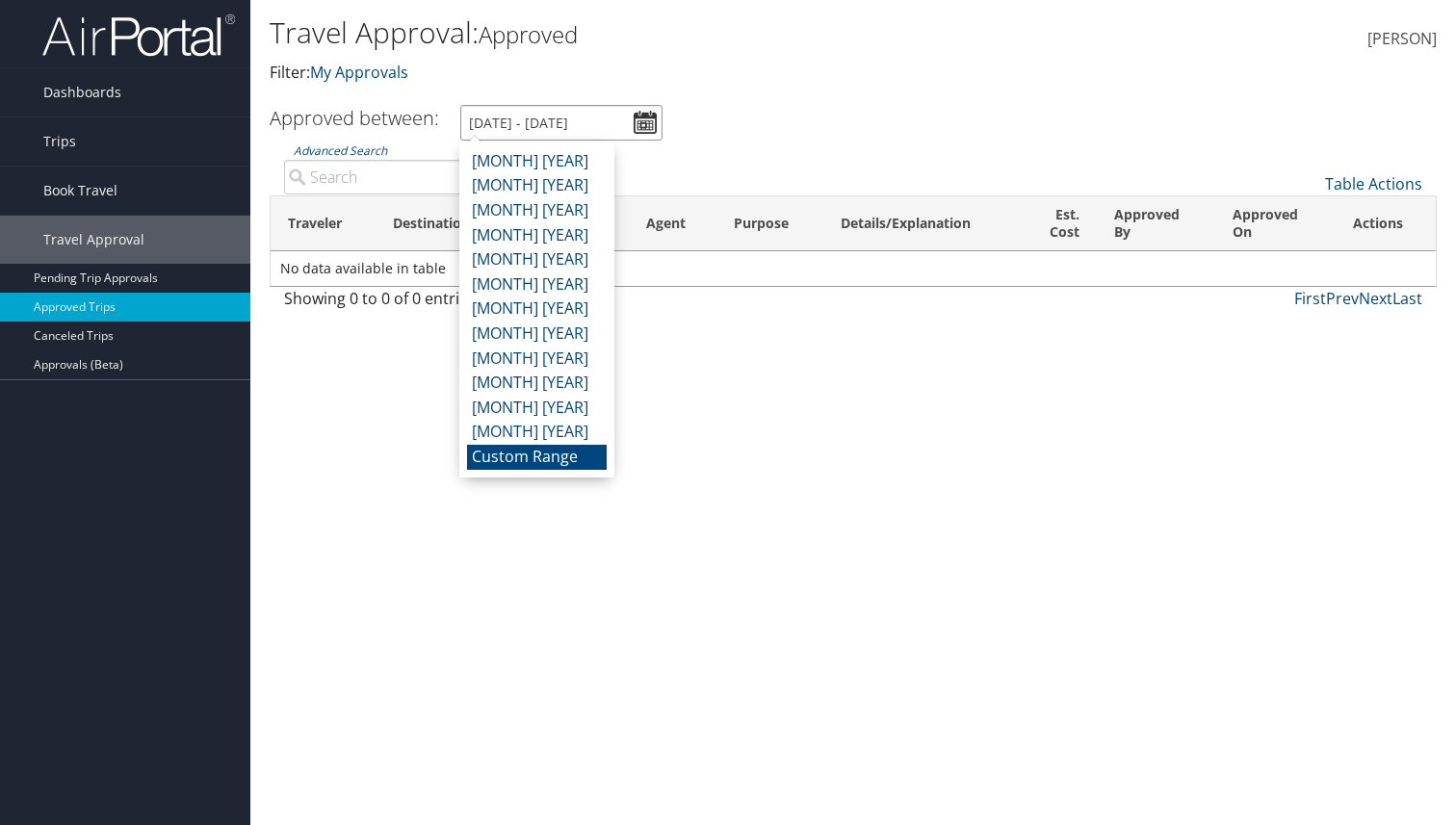 click on "[DATE] - [DATE]" at bounding box center [561, 122] 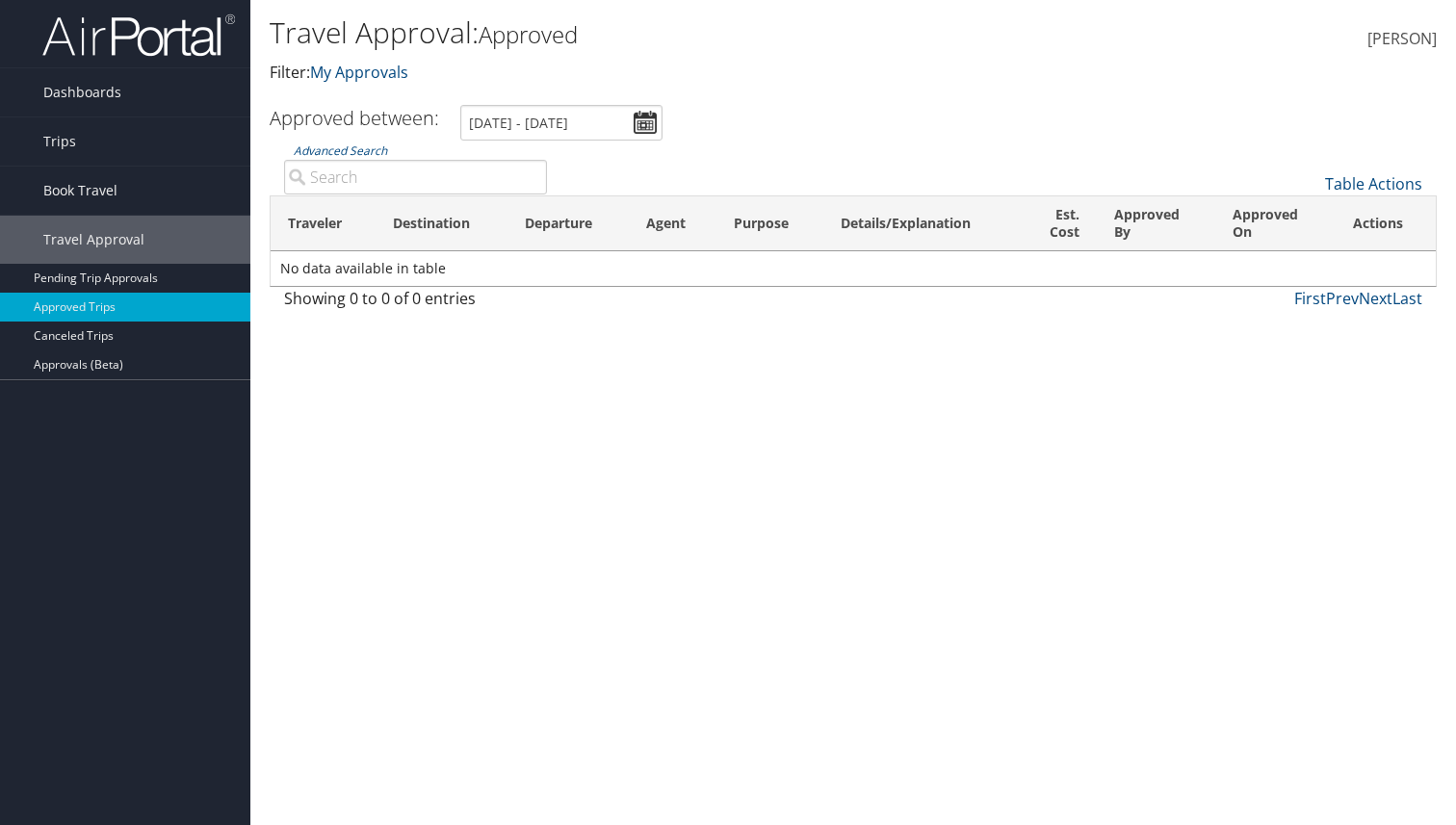 click on "Travel Approval:
Approved
Filter:
My Approvals" at bounding box center [659, 49] 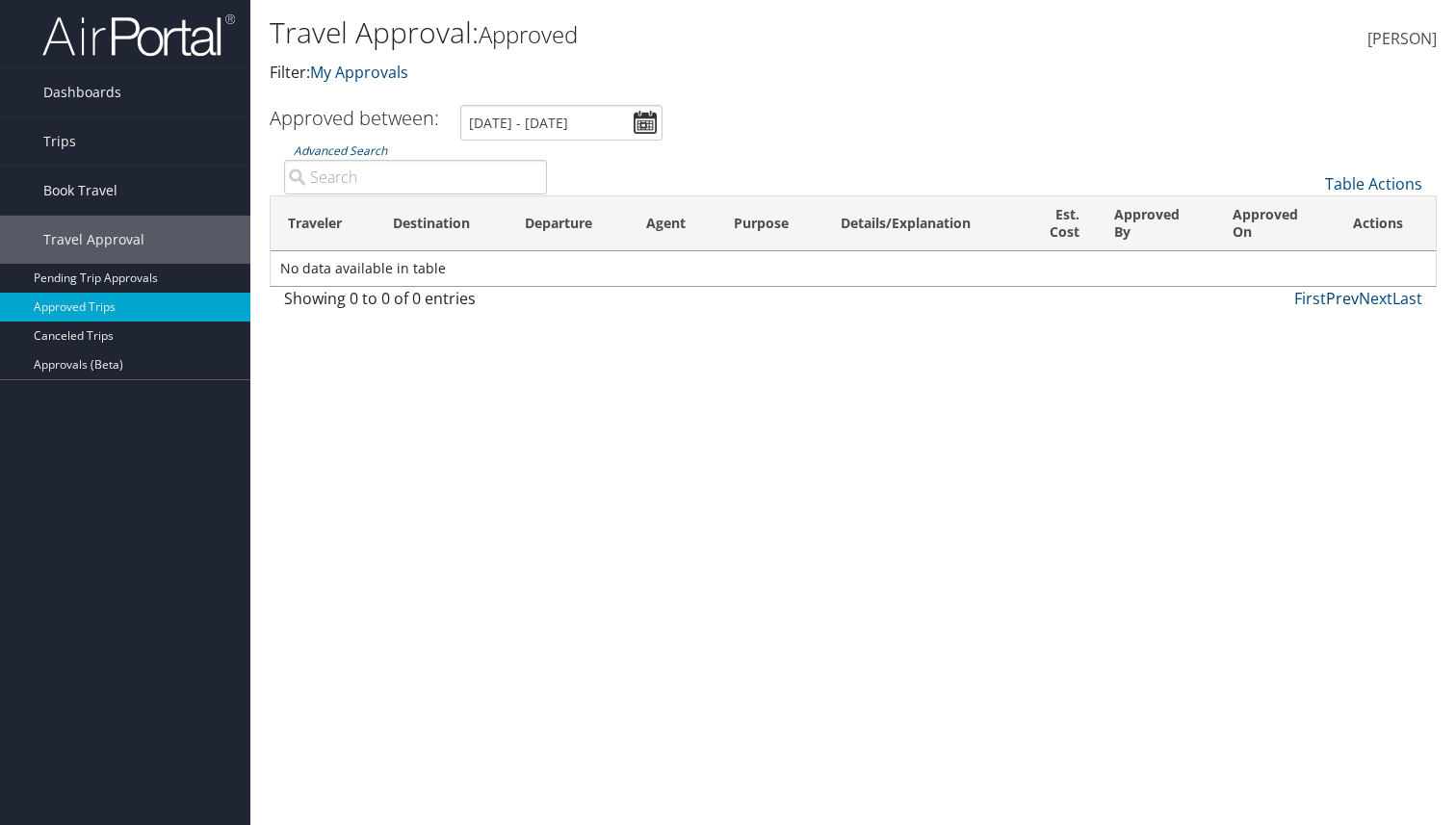 click on "Prev" at bounding box center (1342, 298) 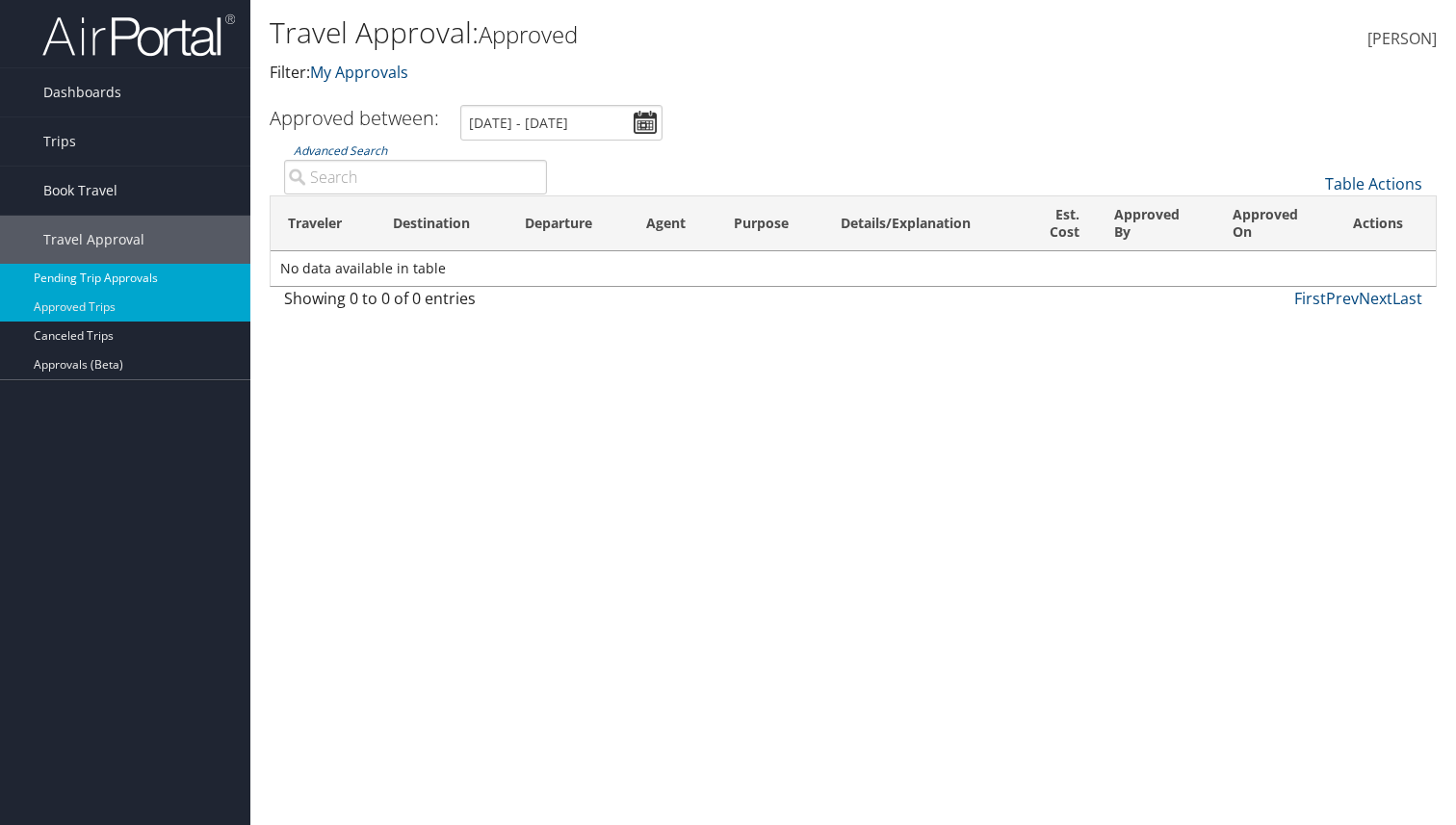 click on "Pending Trip Approvals" at bounding box center (125, 278) 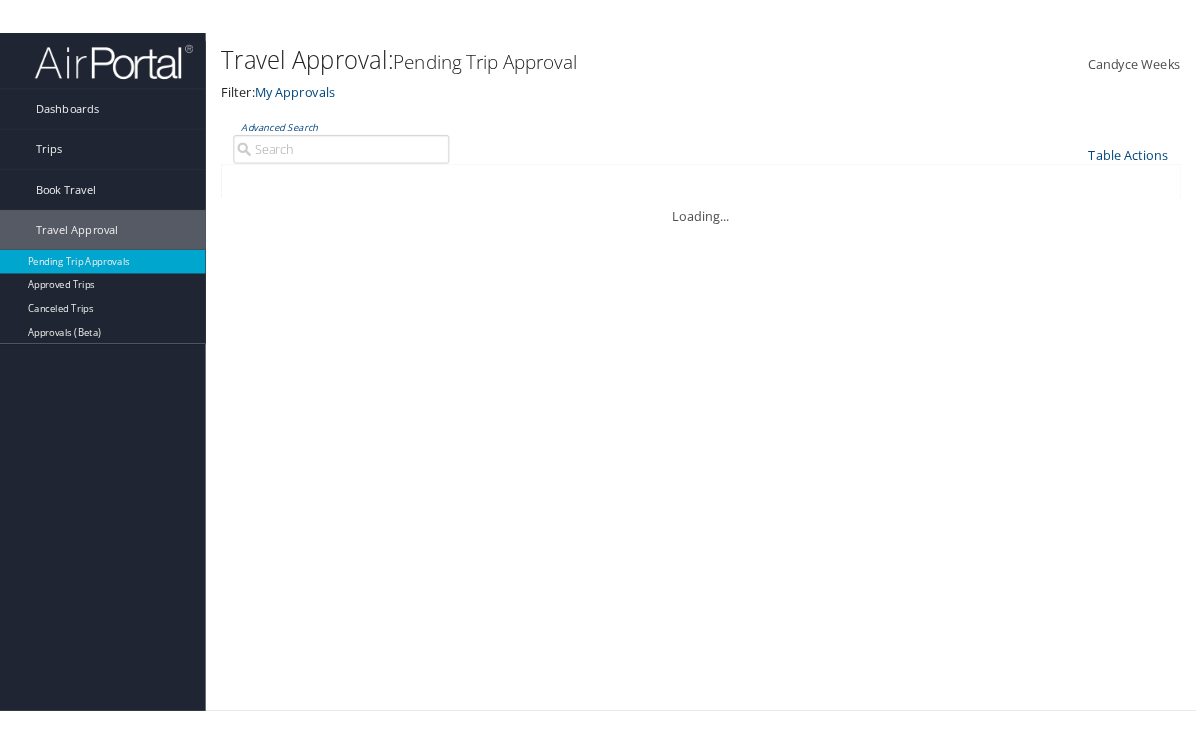 scroll, scrollTop: 0, scrollLeft: 0, axis: both 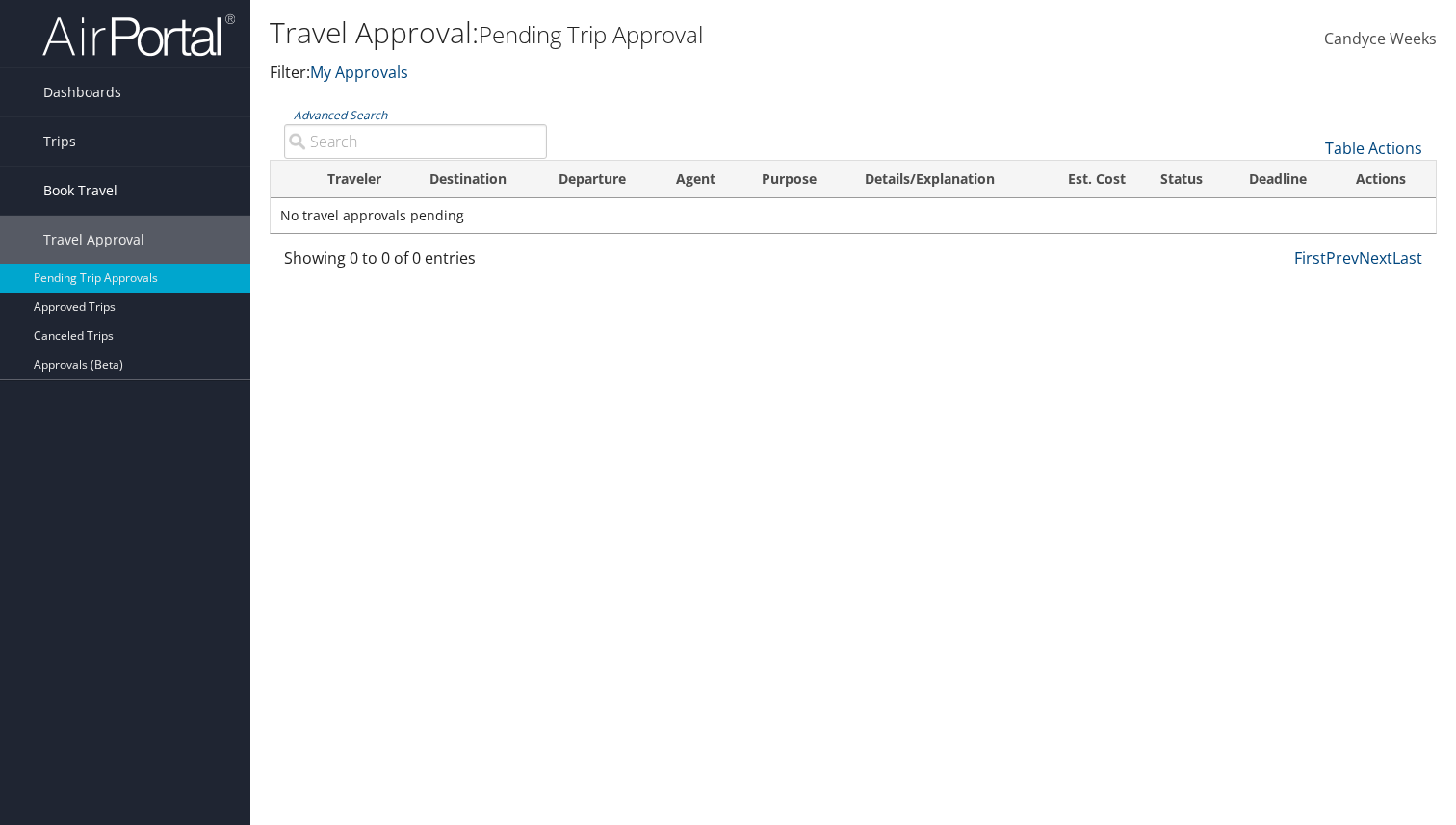 click on "Book Travel" at bounding box center [80, 191] 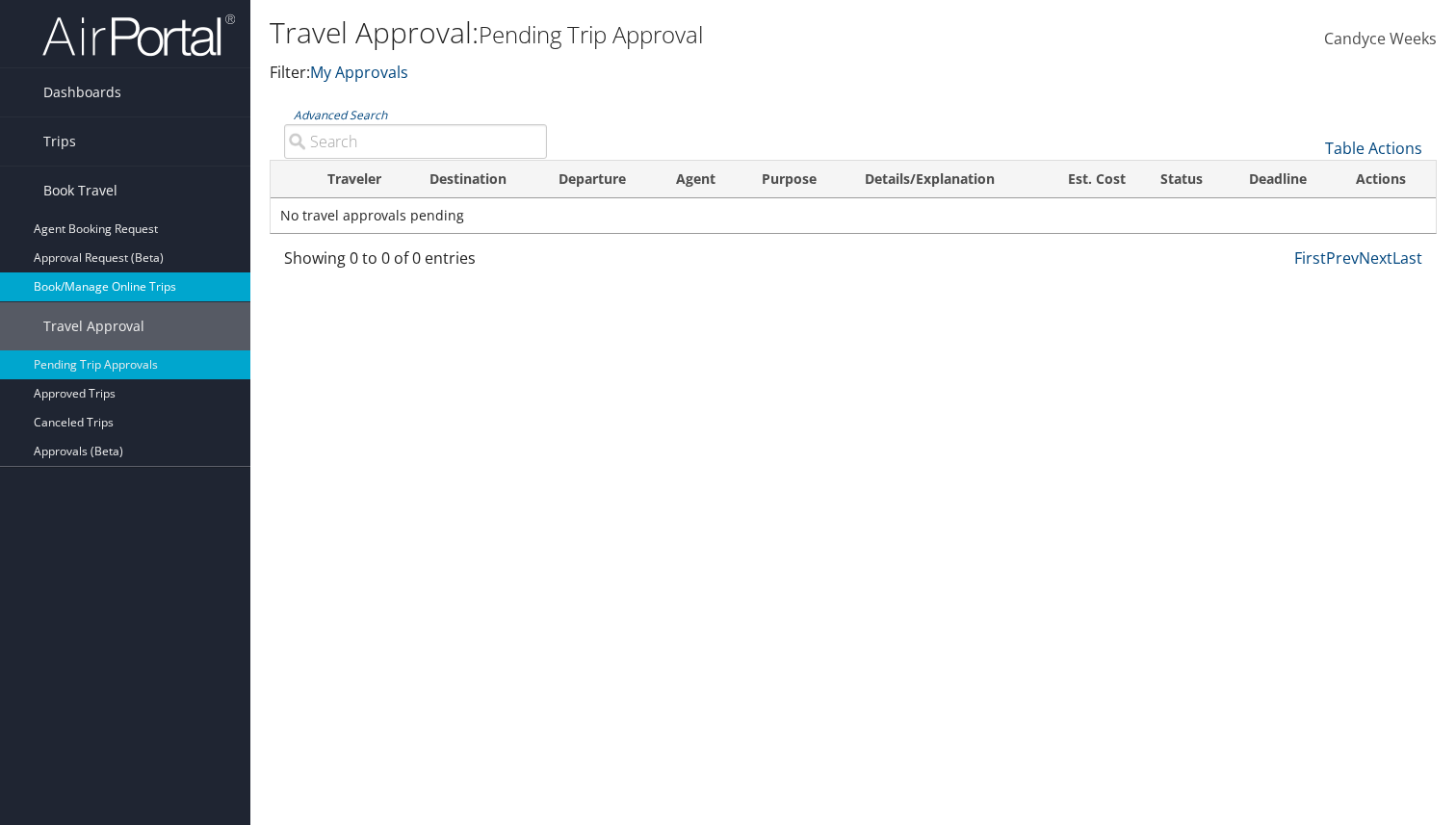 click on "Book/Manage Online Trips" at bounding box center (125, 287) 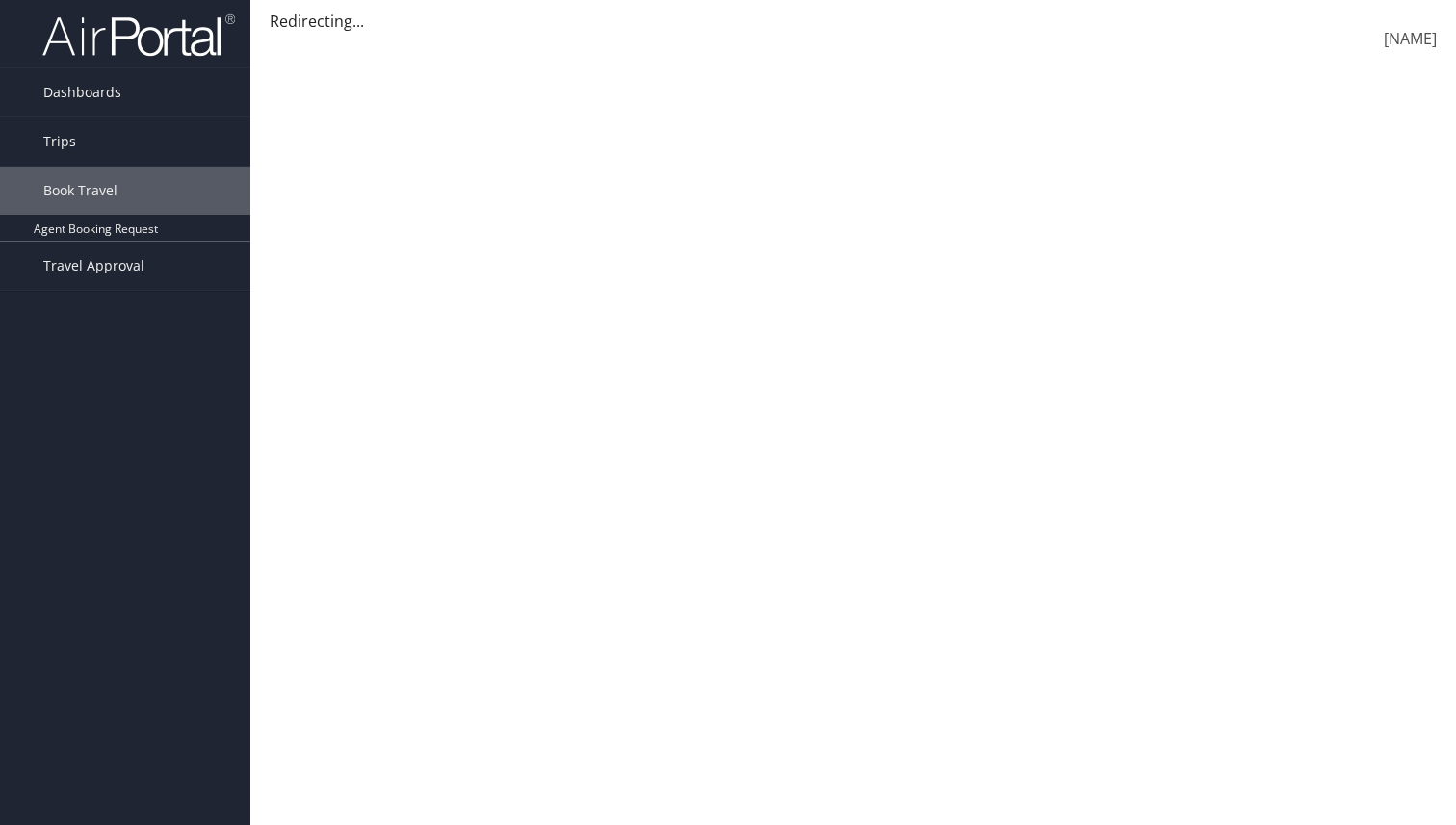 scroll, scrollTop: 0, scrollLeft: 0, axis: both 